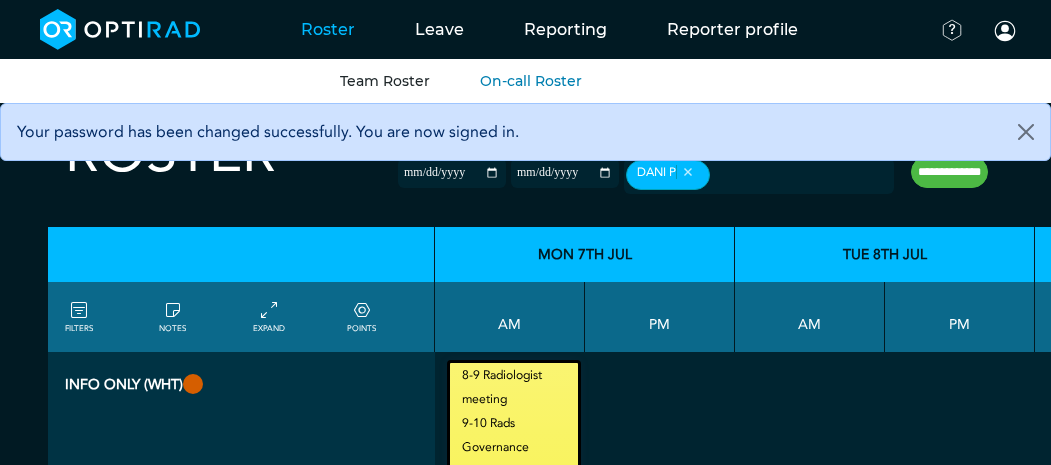 scroll, scrollTop: 0, scrollLeft: 0, axis: both 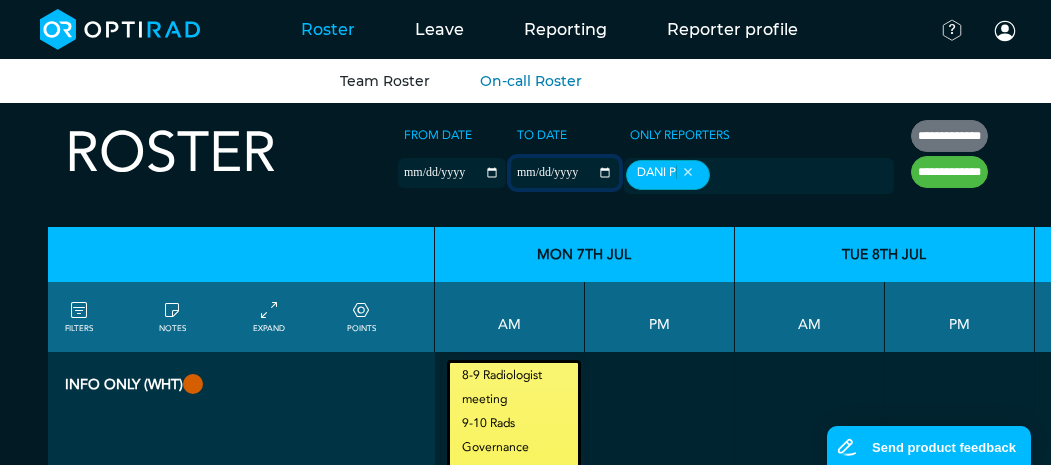 click on "**********" at bounding box center [565, 173] 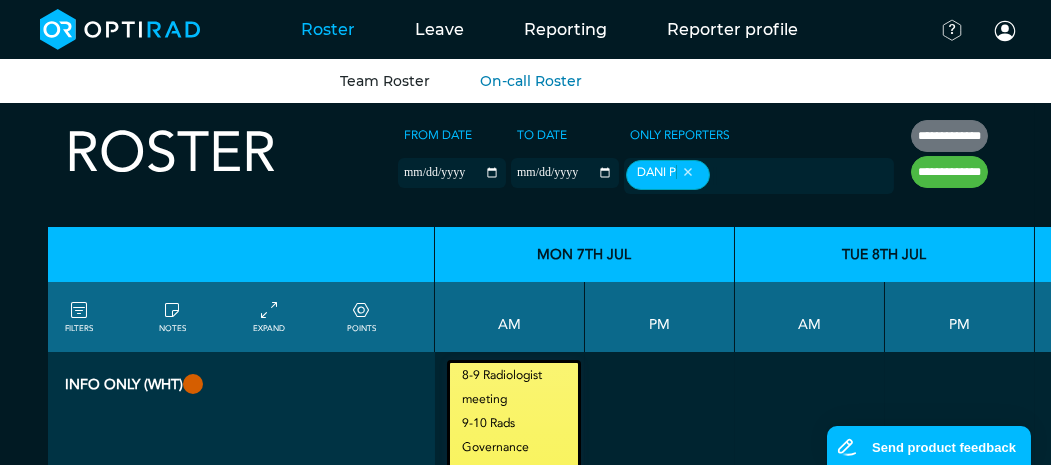 click on "Team Roster" at bounding box center [385, 81] 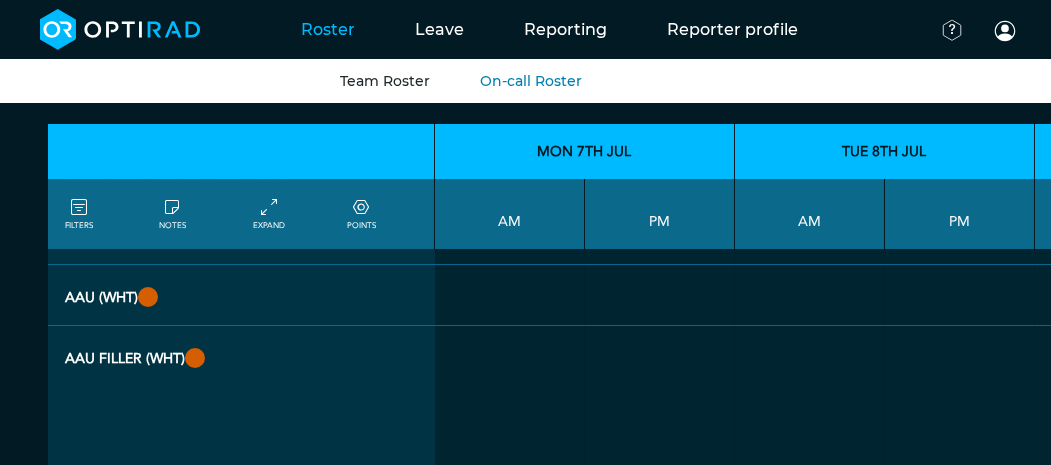 scroll, scrollTop: 0, scrollLeft: 0, axis: both 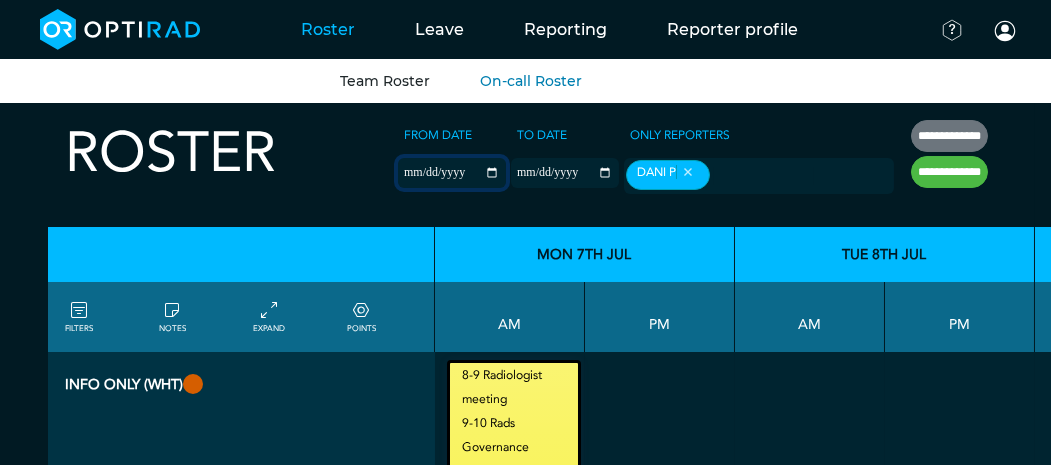 click on "**********" at bounding box center (452, 173) 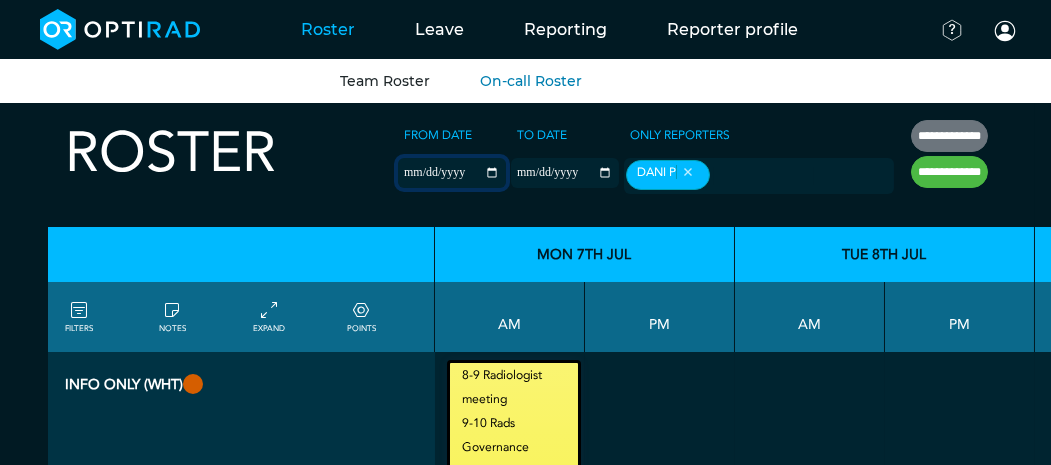 type on "**********" 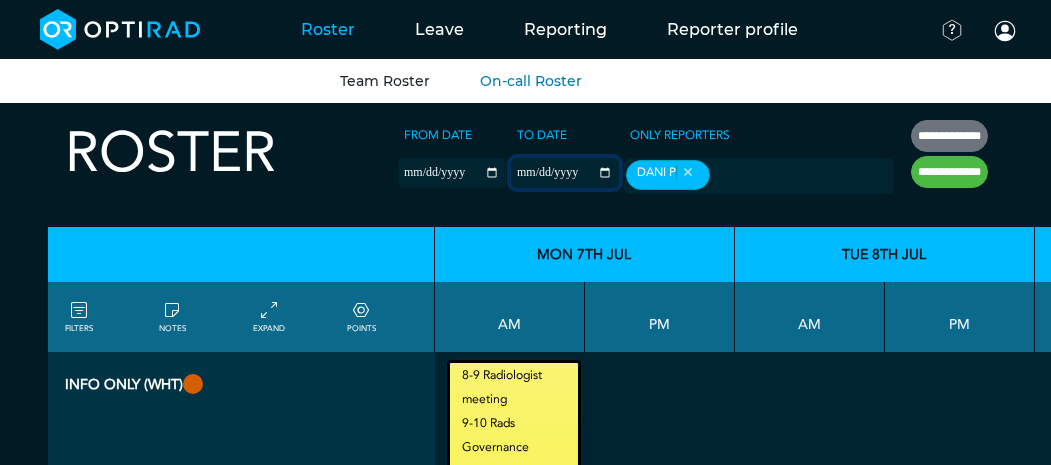 click on "**********" at bounding box center [565, 173] 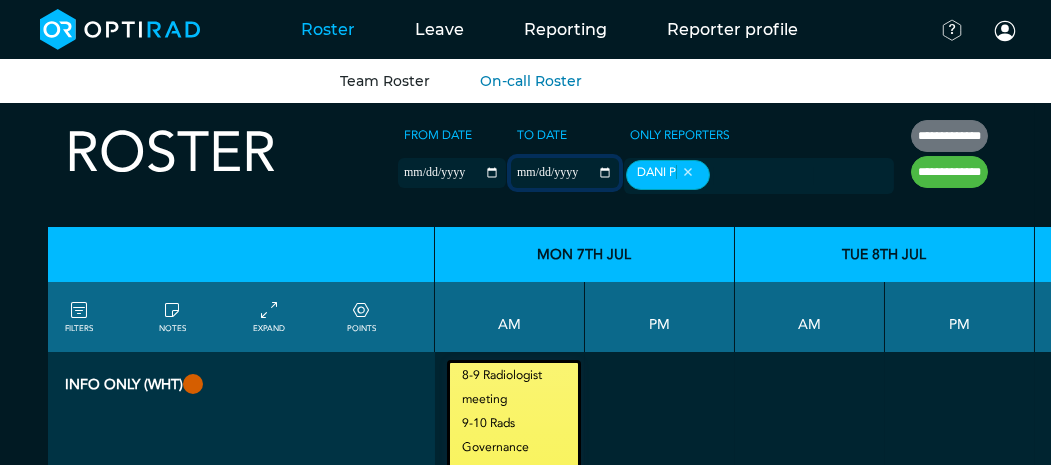 type on "**********" 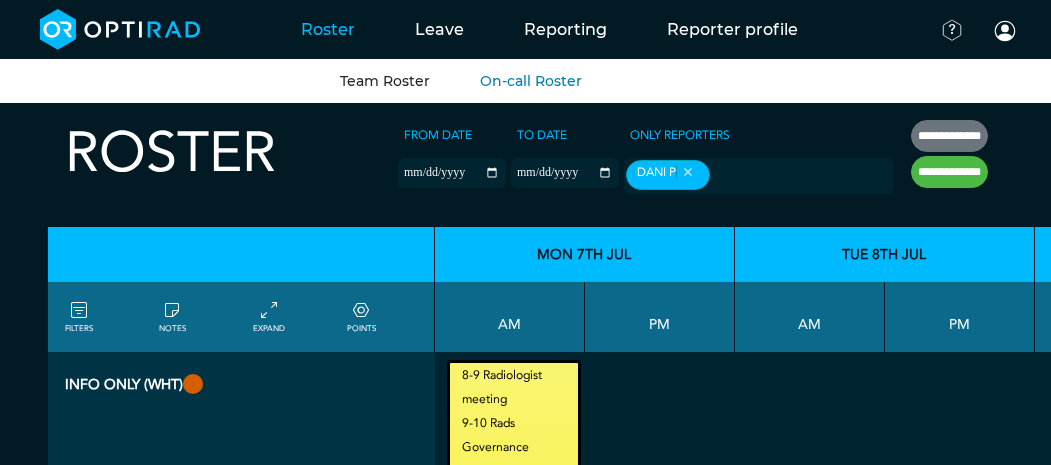 click on "**********" at bounding box center (949, 172) 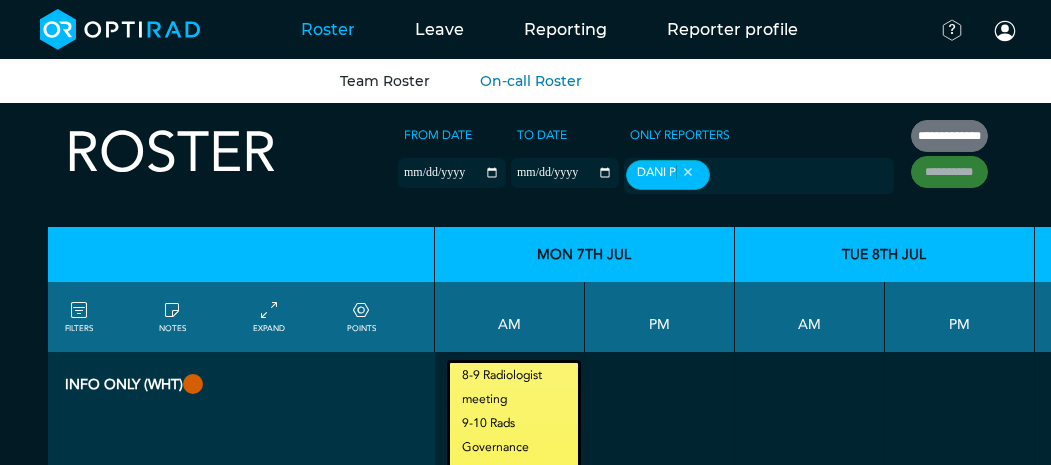 type on "**********" 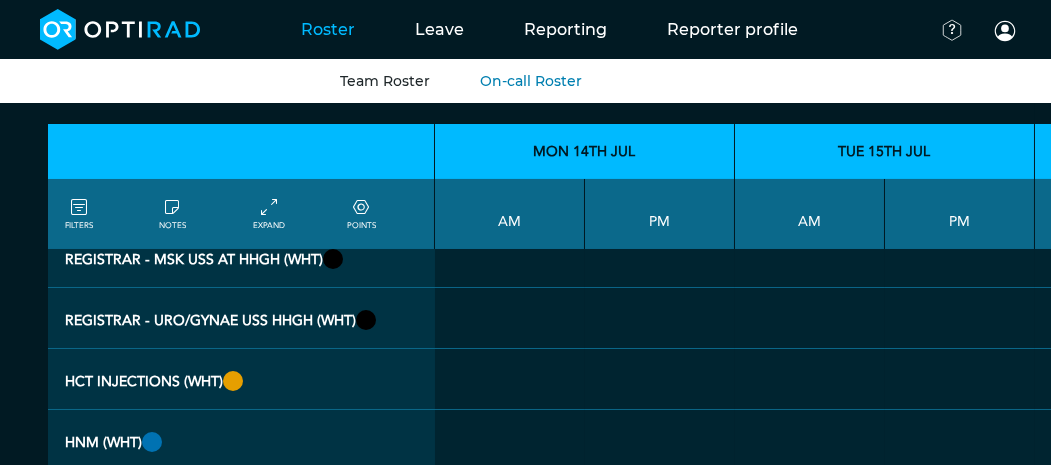 scroll, scrollTop: 953, scrollLeft: 0, axis: vertical 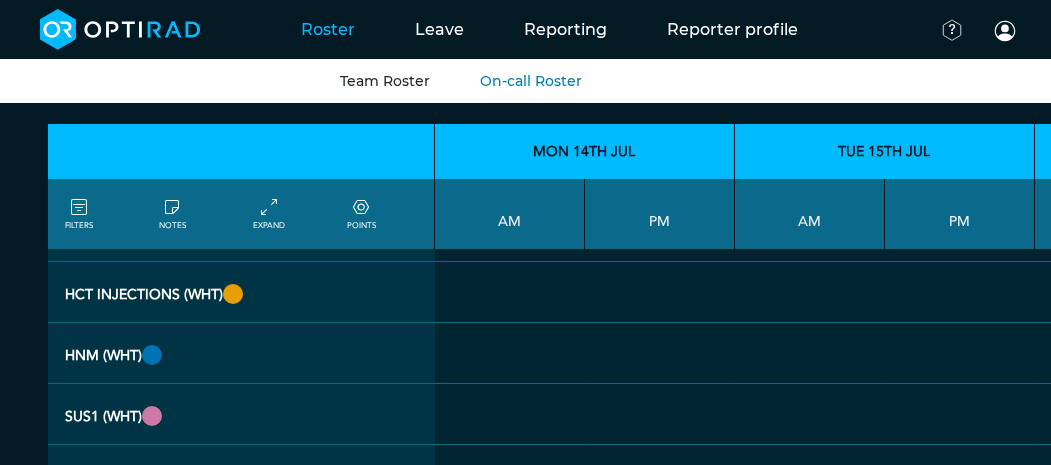click on "Team Roster" at bounding box center (385, 81) 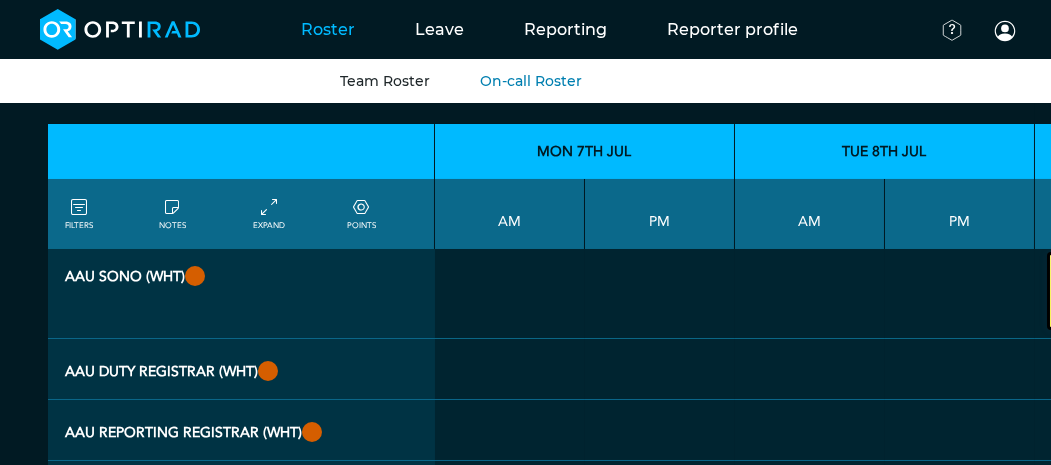 scroll, scrollTop: 76, scrollLeft: 0, axis: vertical 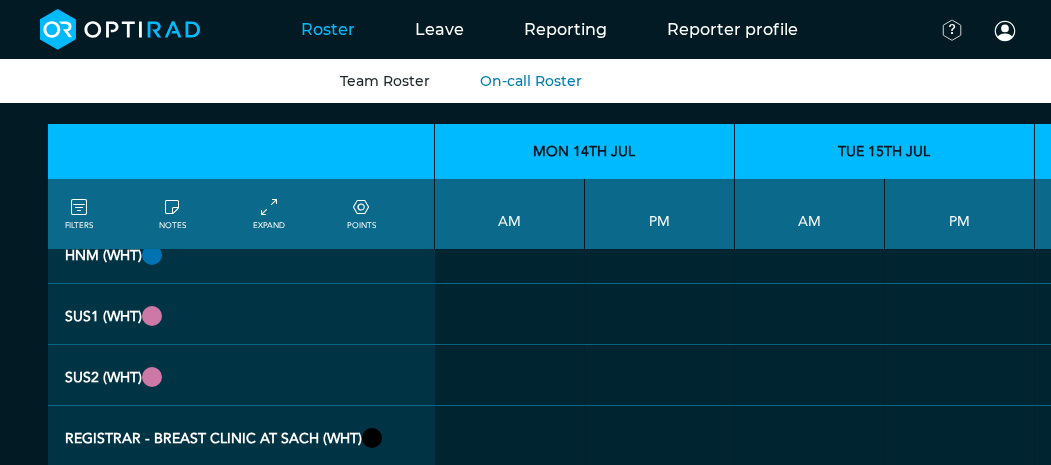 click at bounding box center [152, 316] 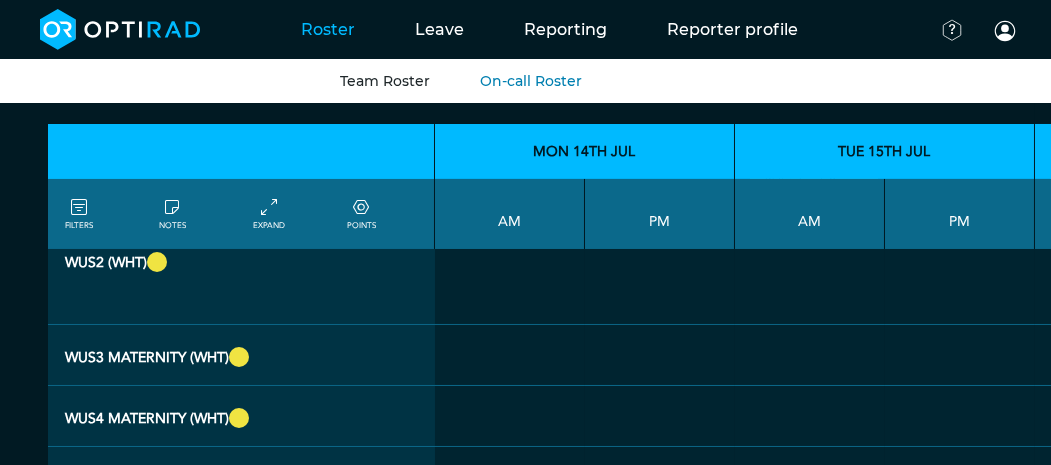 scroll, scrollTop: 1858, scrollLeft: 0, axis: vertical 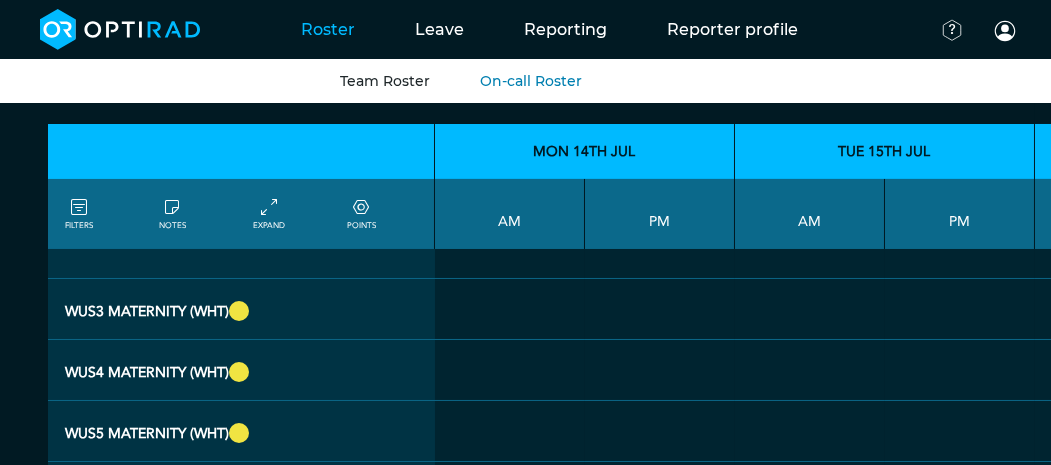 click at bounding box center [239, 311] 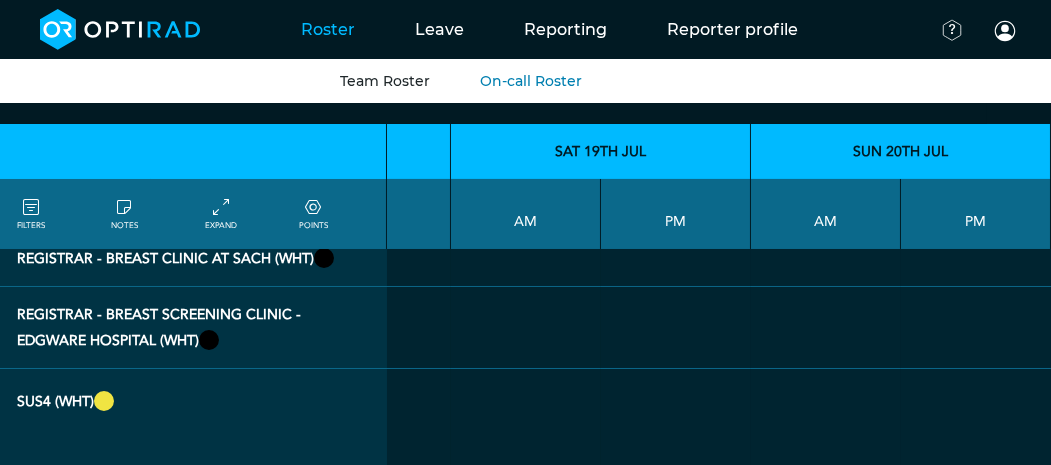 scroll, scrollTop: 1274, scrollLeft: 1484, axis: both 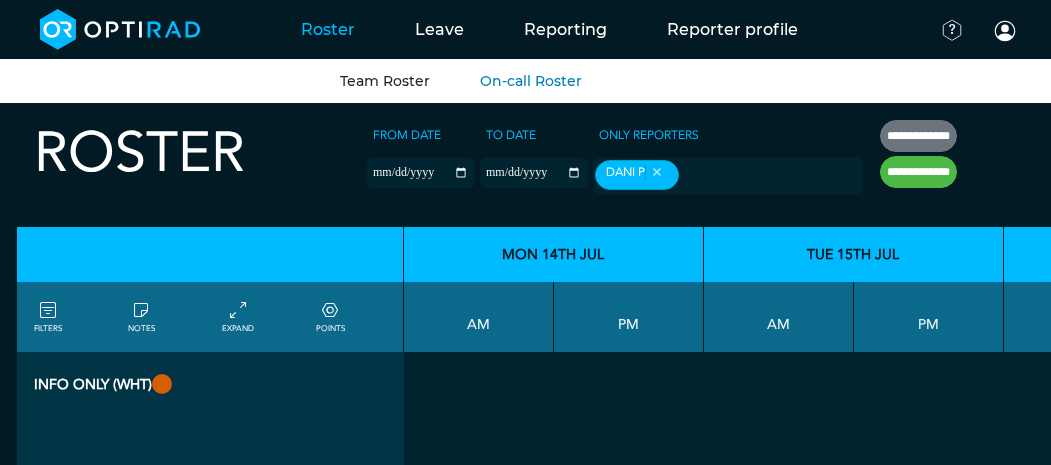click on "Team Roster" at bounding box center [385, 81] 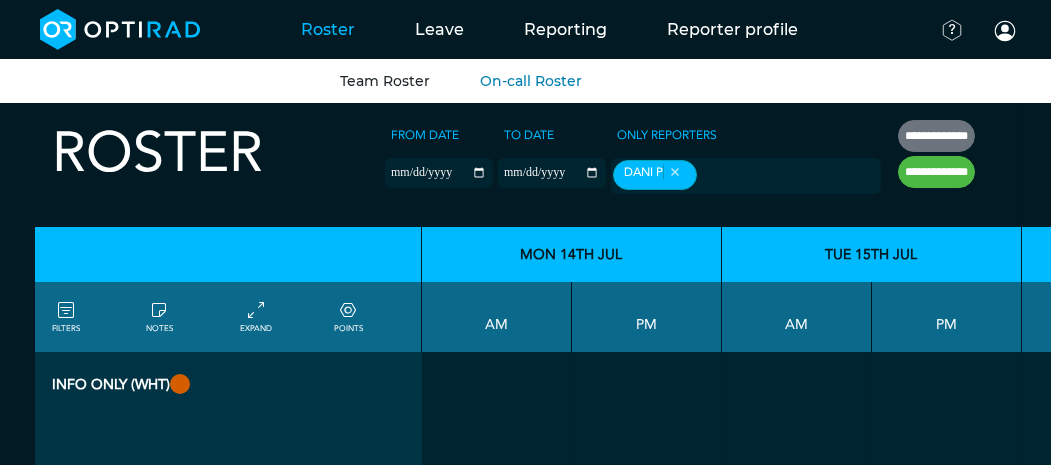 scroll, scrollTop: 0, scrollLeft: 0, axis: both 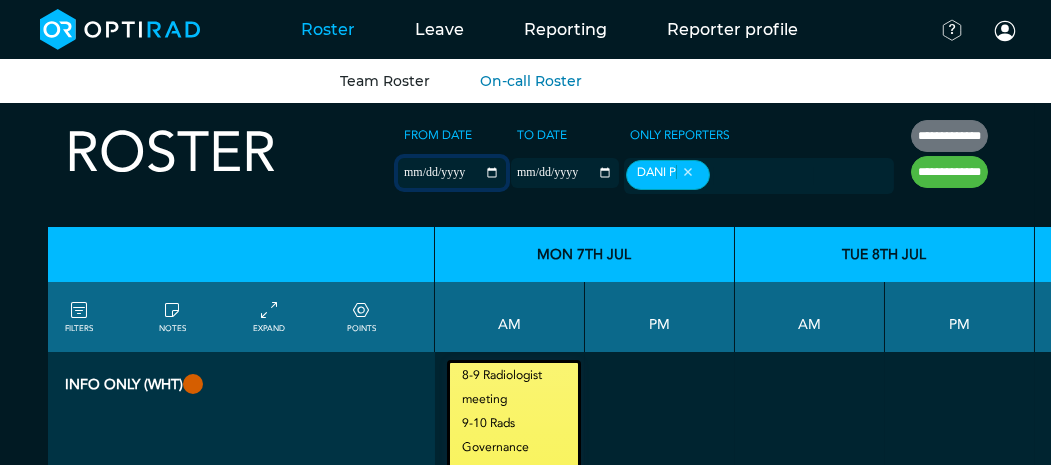 click on "**********" at bounding box center (452, 173) 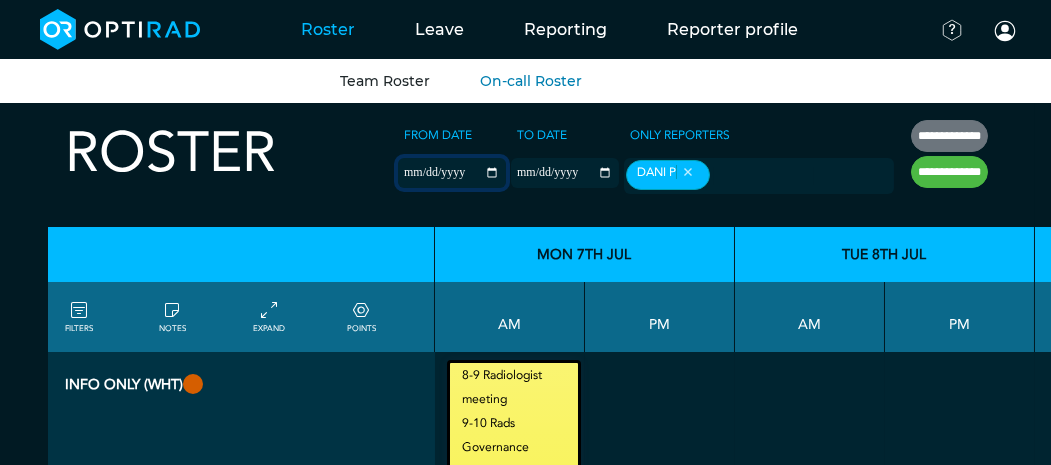 type on "**********" 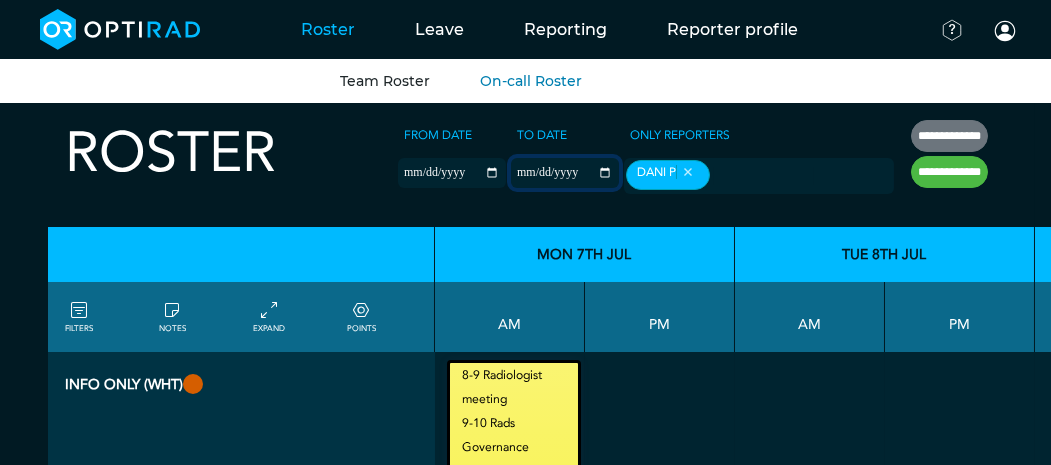 click on "**********" at bounding box center (565, 173) 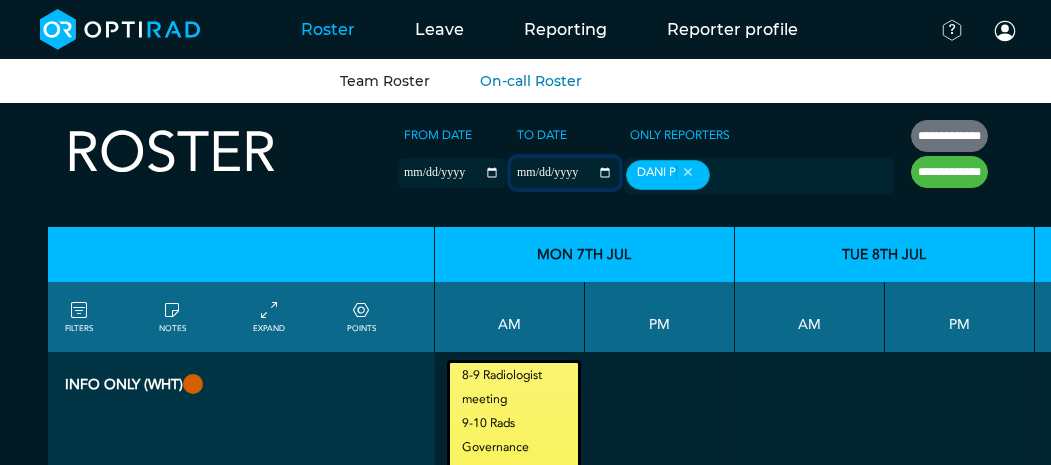 type on "**********" 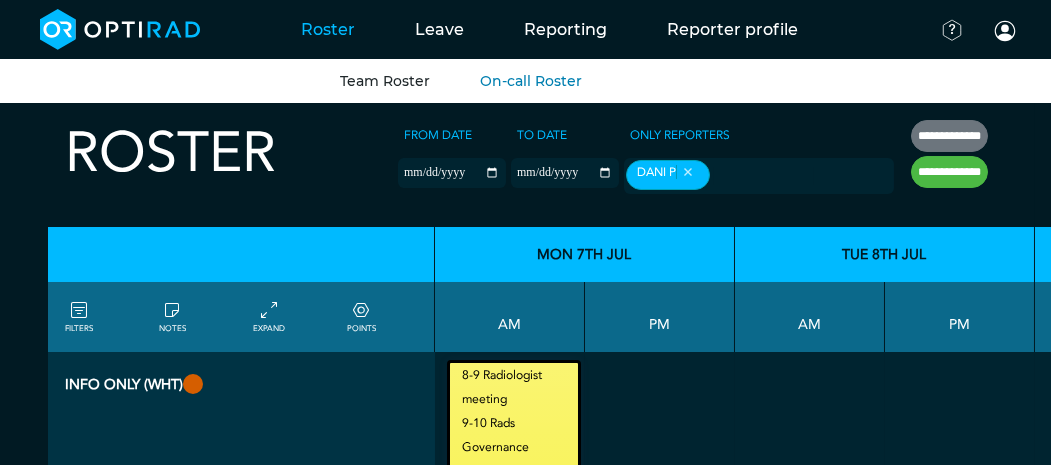 click on "**********" at bounding box center (949, 172) 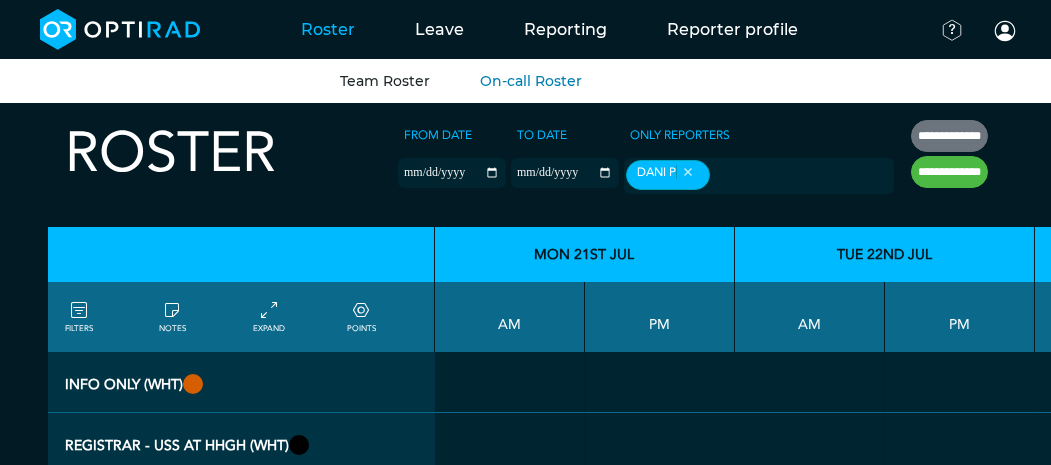 scroll, scrollTop: 40, scrollLeft: 0, axis: vertical 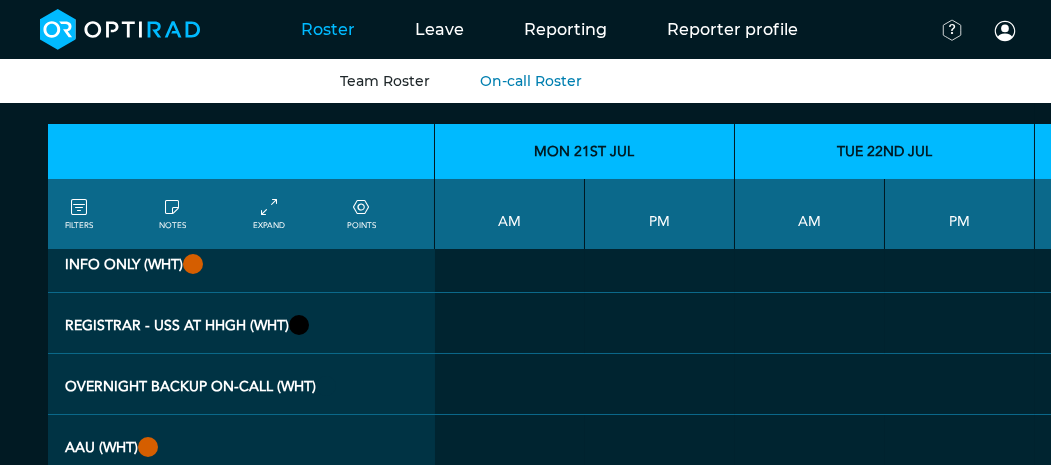 click on "Team Roster" at bounding box center [385, 81] 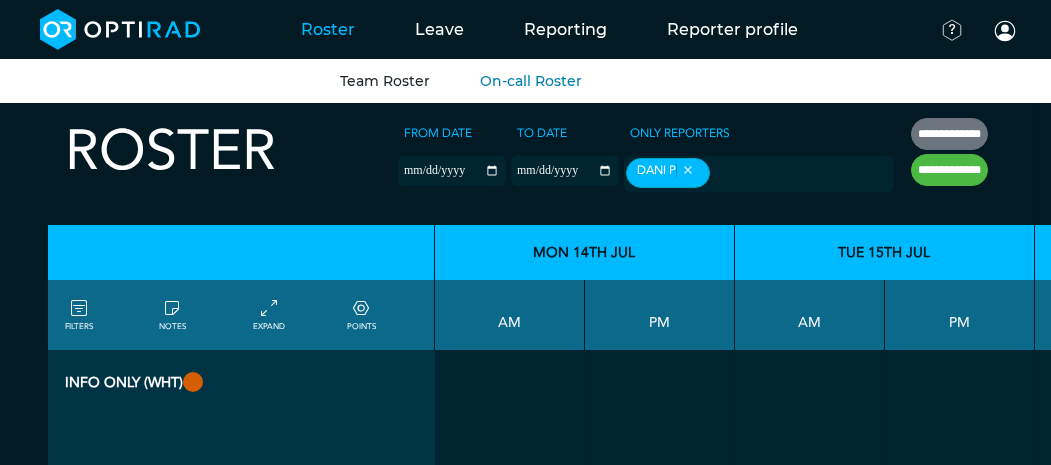 scroll, scrollTop: 0, scrollLeft: 0, axis: both 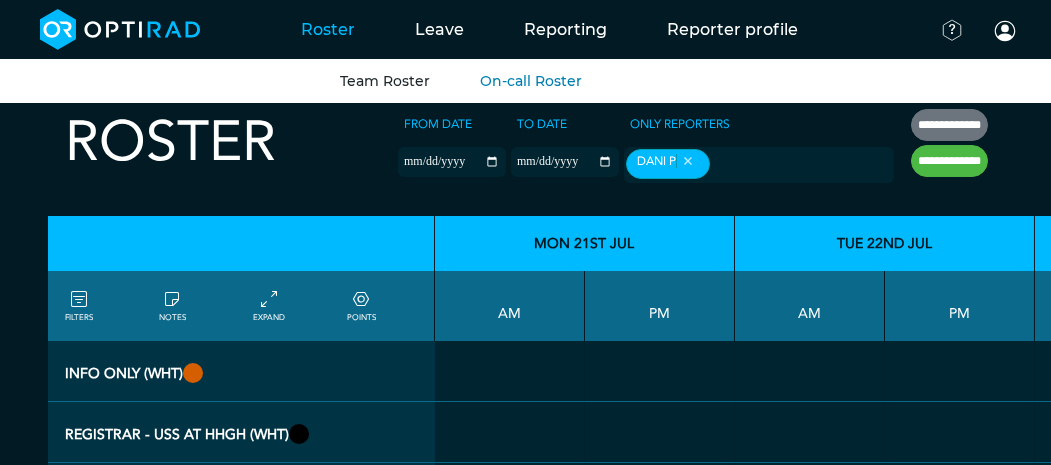 click on "Roster" at bounding box center (328, 29) 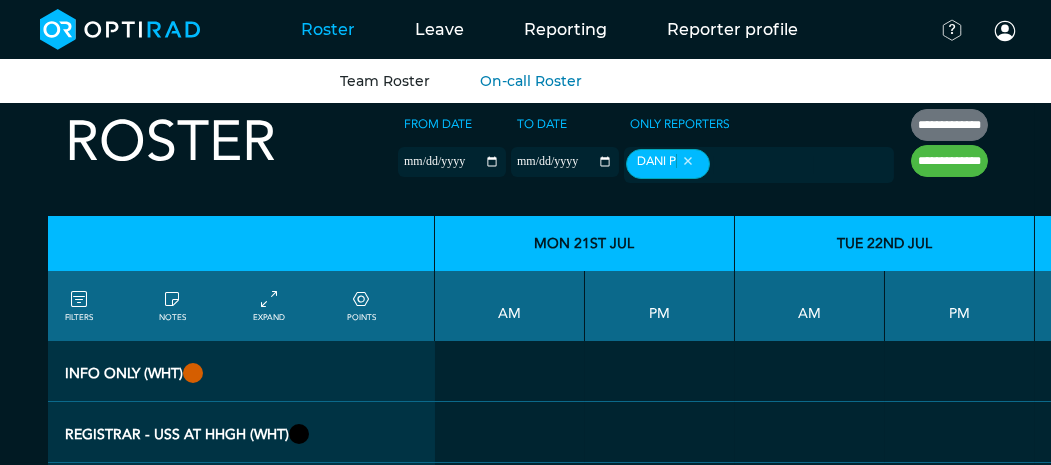 scroll, scrollTop: 0, scrollLeft: 0, axis: both 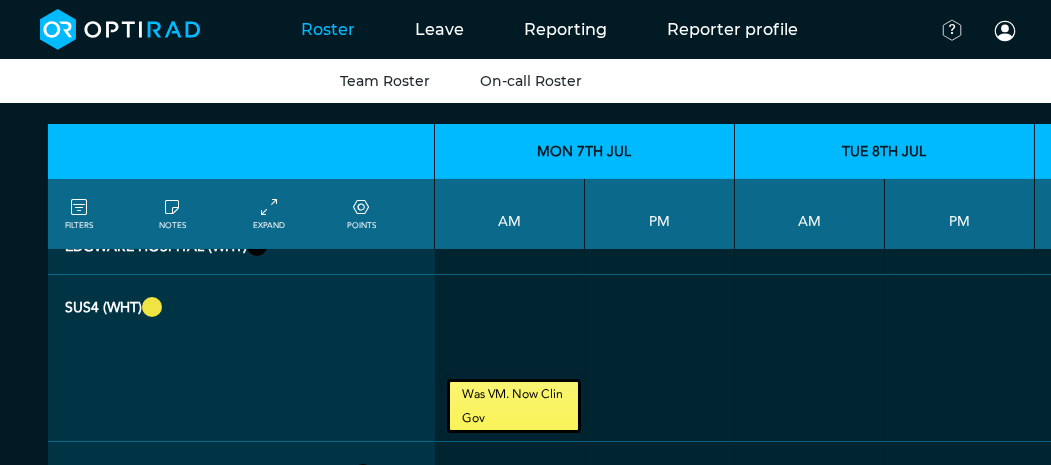 click on "On-call Roster" at bounding box center [531, 81] 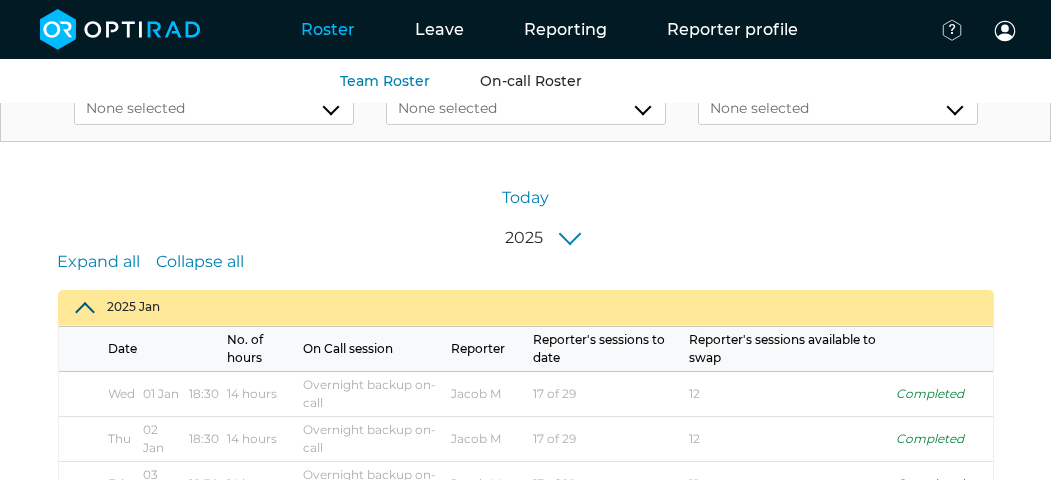 scroll, scrollTop: 0, scrollLeft: 0, axis: both 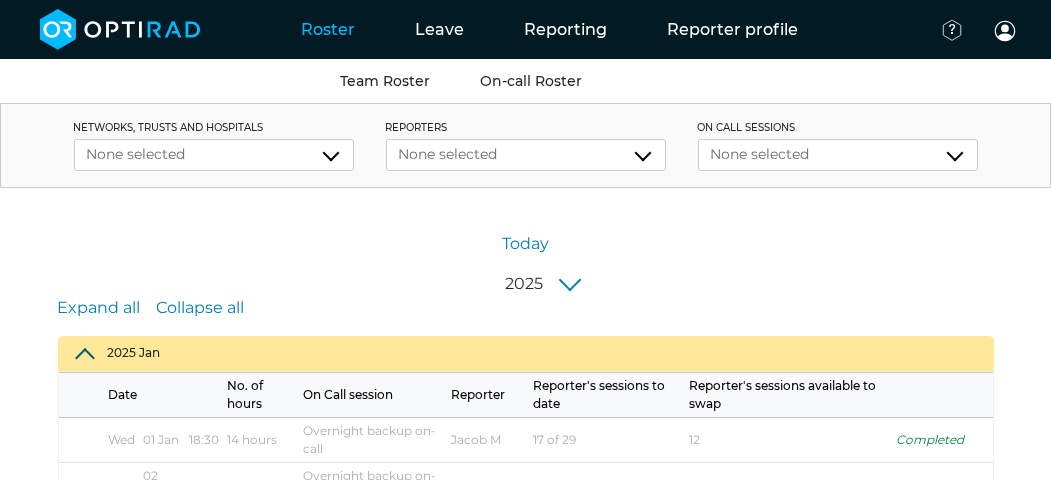 click on "Team Roster" at bounding box center (385, 81) 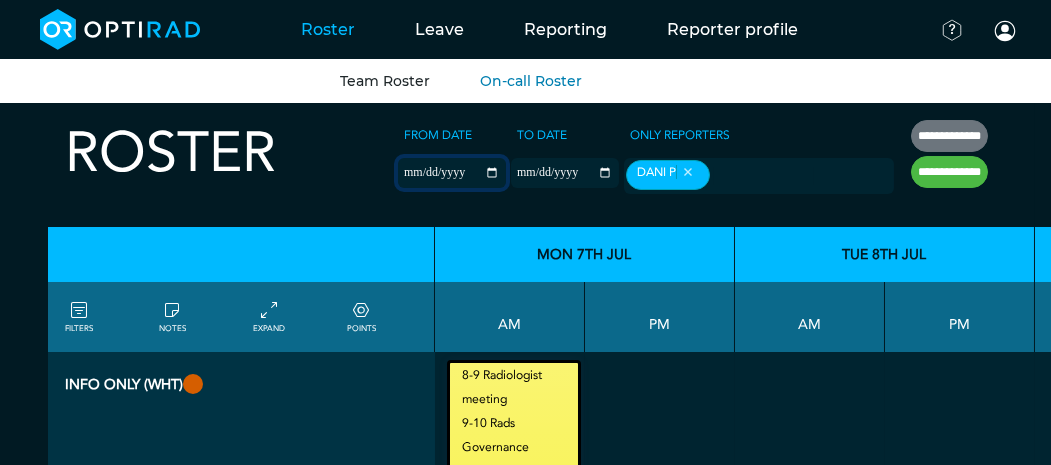 click on "**********" at bounding box center [452, 173] 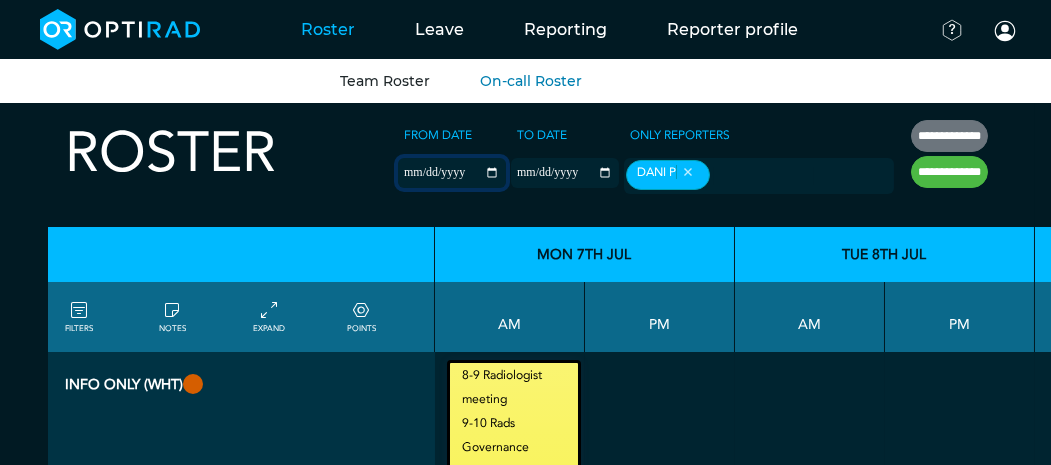 type on "**********" 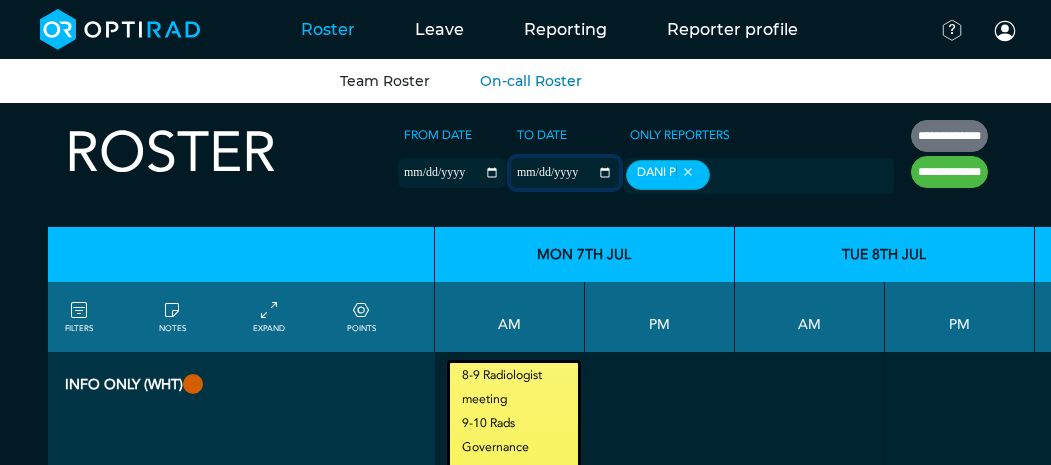 click on "**********" at bounding box center [565, 173] 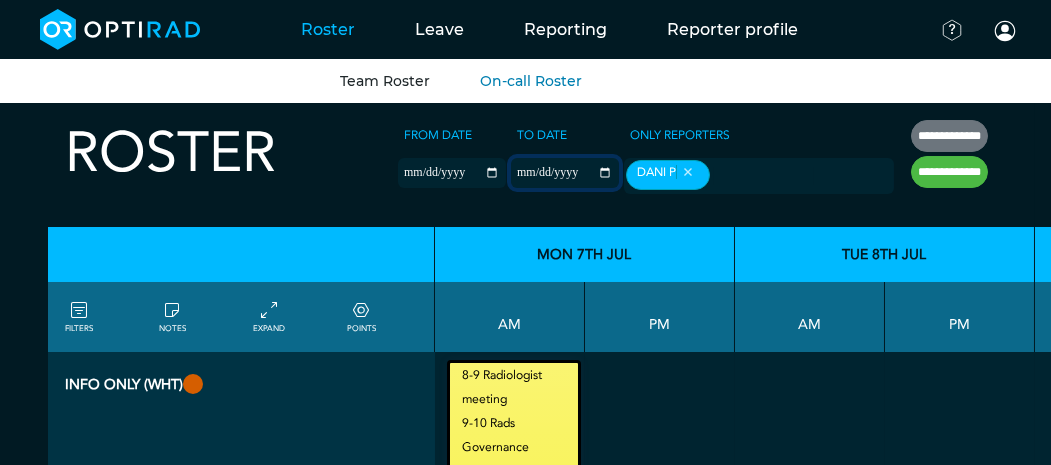 type on "**********" 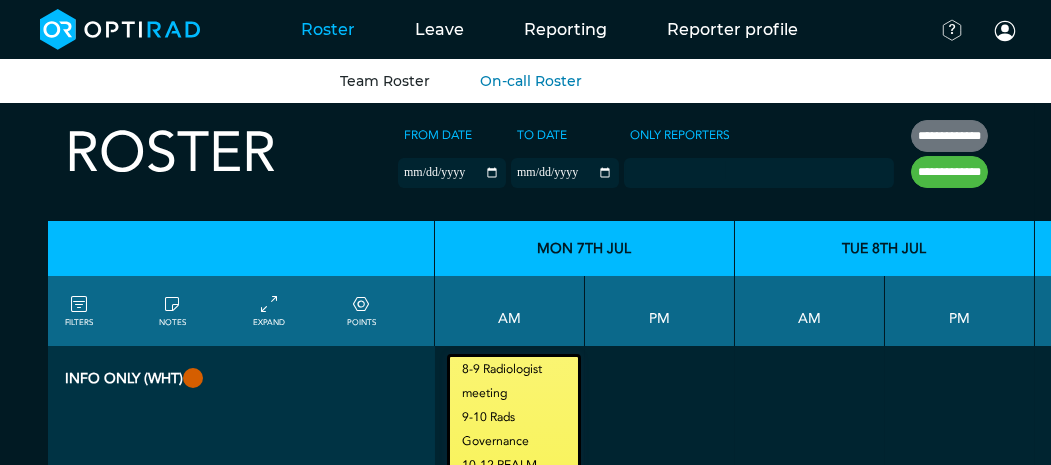 click on "**********" at bounding box center (949, 172) 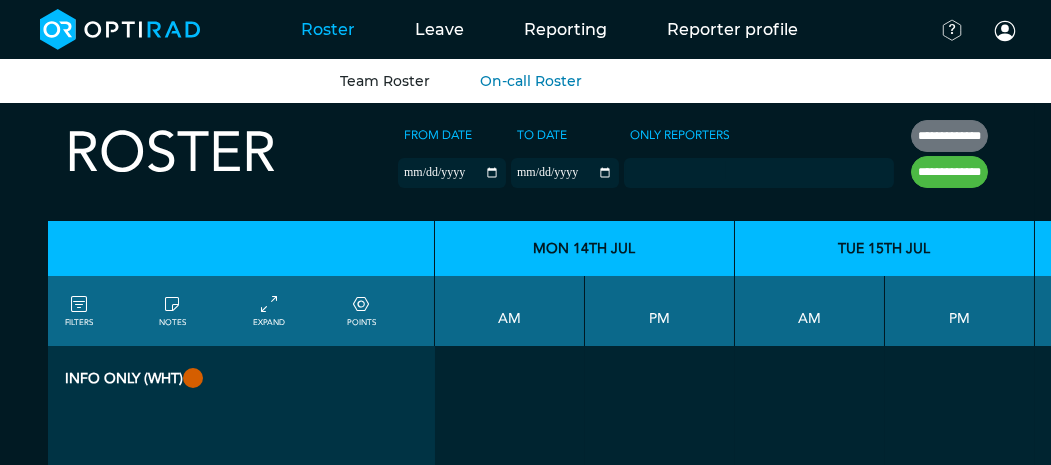 click on "Roster
Team Roster
On-call Roster
Leave
Team Leave
Reporting
Job plan
Reporter profile
Profile" at bounding box center [525, 232] 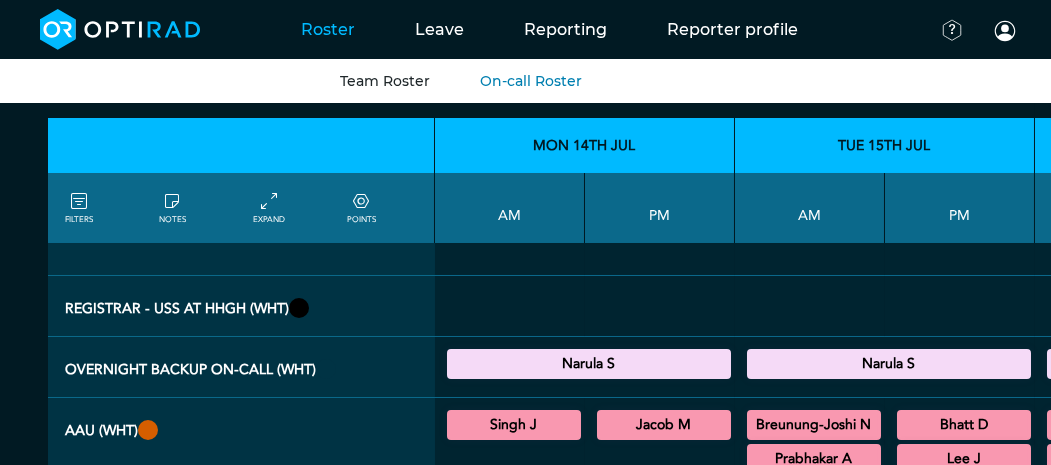 scroll, scrollTop: 386, scrollLeft: 0, axis: vertical 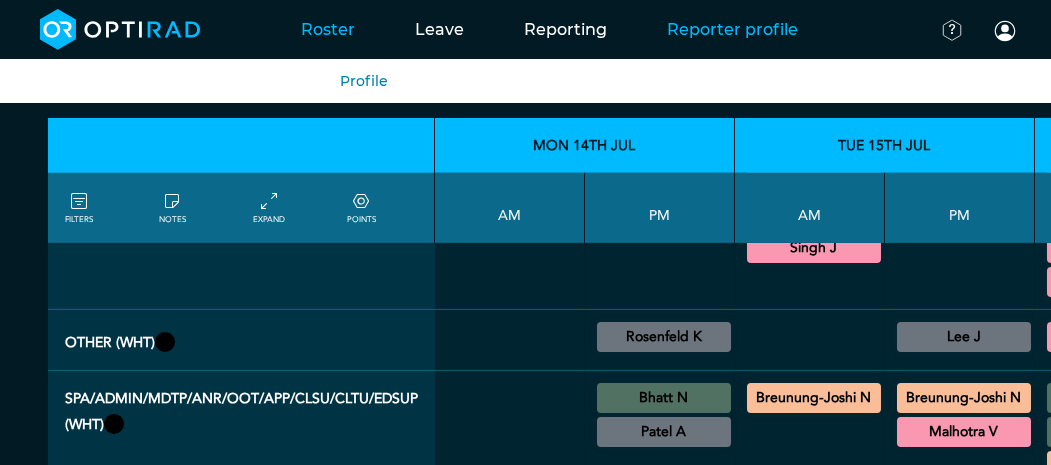 click on "Reporter profile" at bounding box center (732, 29) 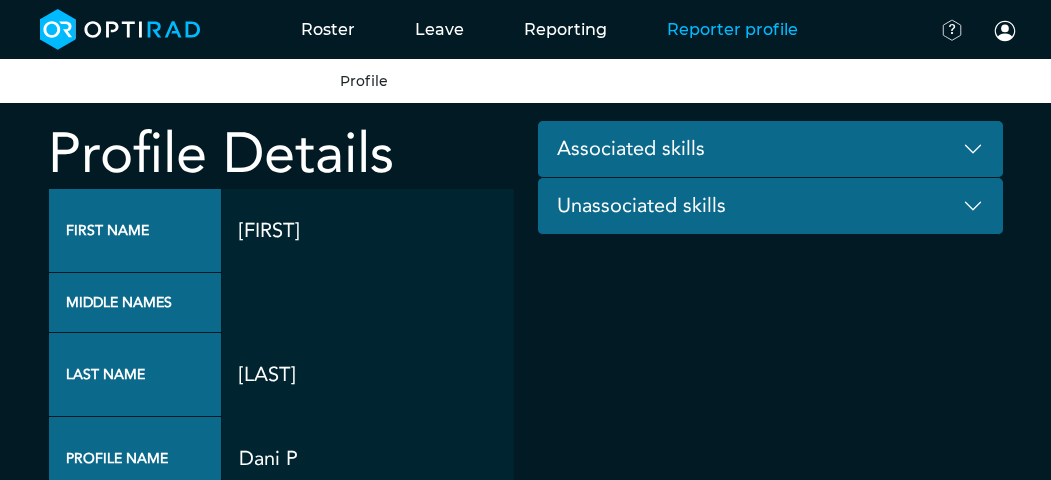 scroll, scrollTop: 0, scrollLeft: 0, axis: both 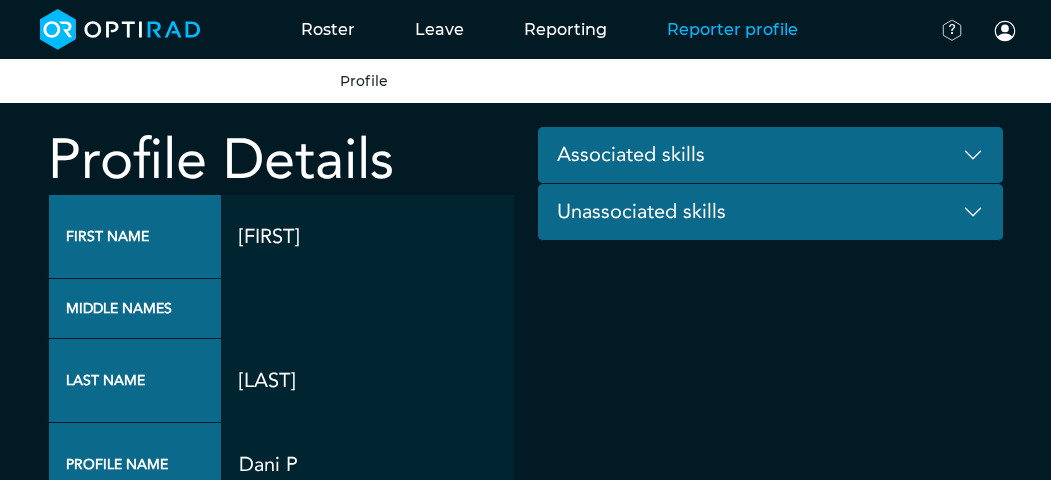 click on "Associated skills" at bounding box center [771, 155] 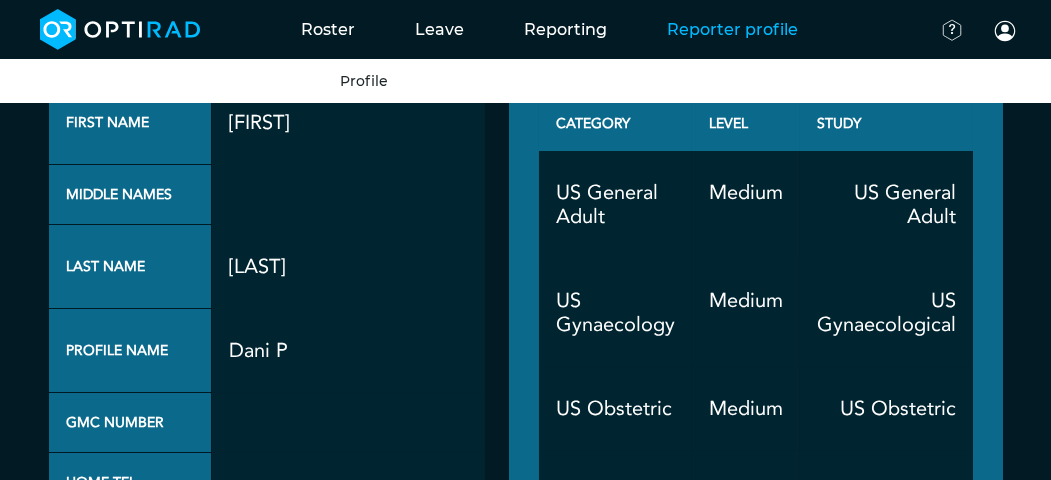scroll, scrollTop: 111, scrollLeft: 0, axis: vertical 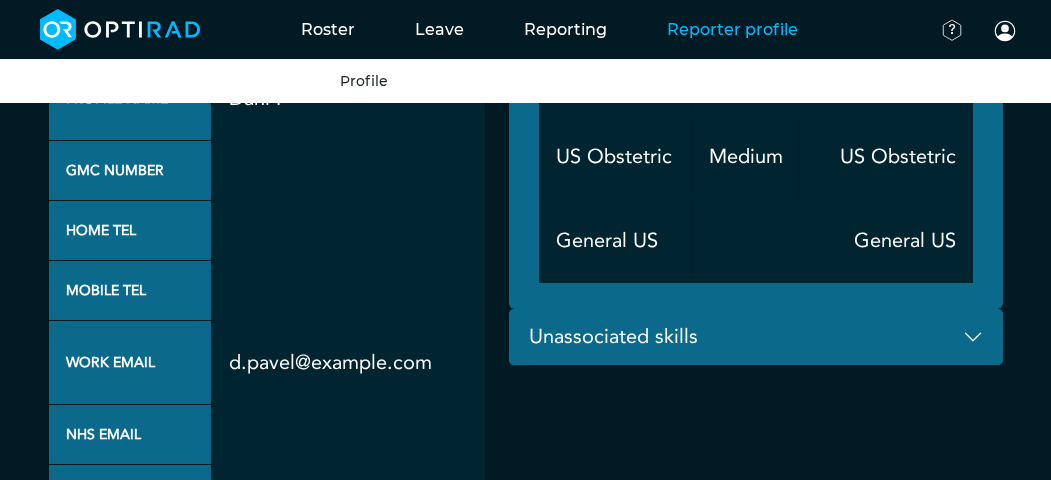 click on "Unassociated skills" at bounding box center (756, 337) 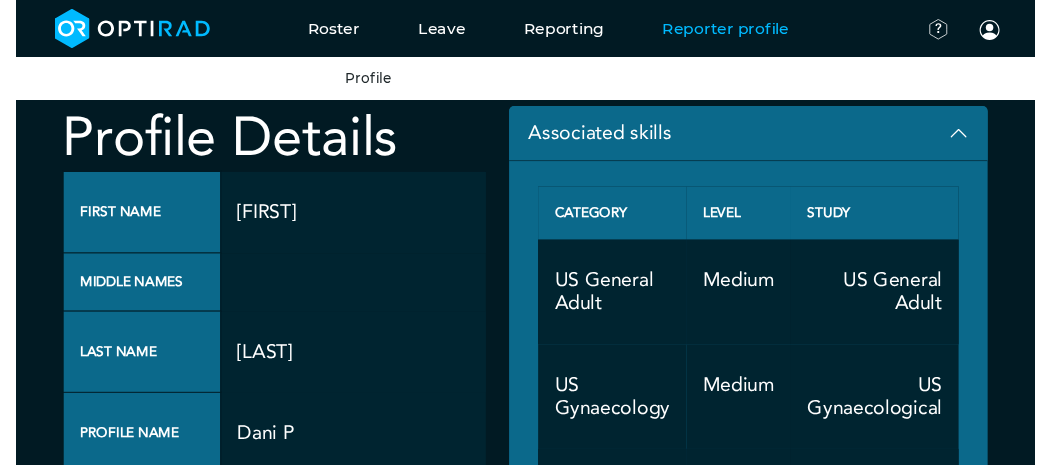 scroll, scrollTop: 0, scrollLeft: 0, axis: both 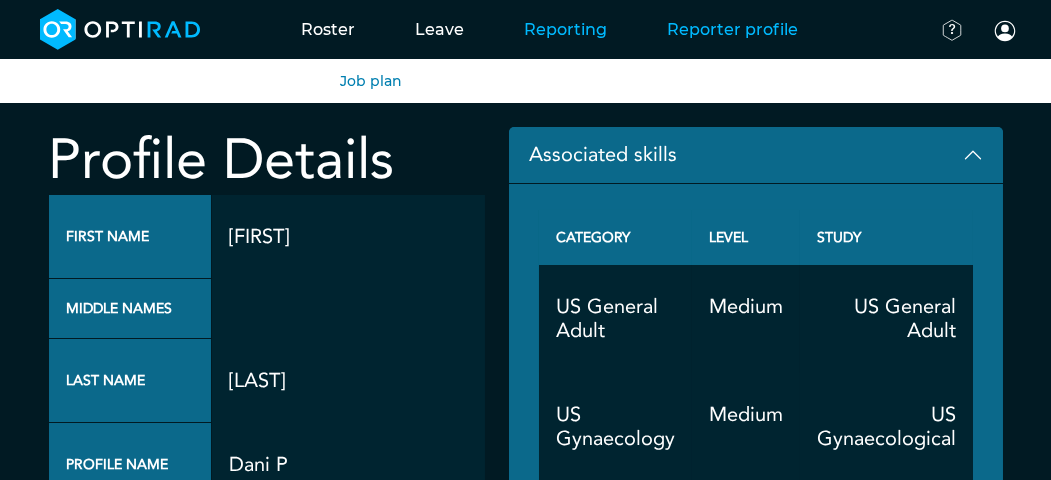 click on "Reporting" at bounding box center (565, 29) 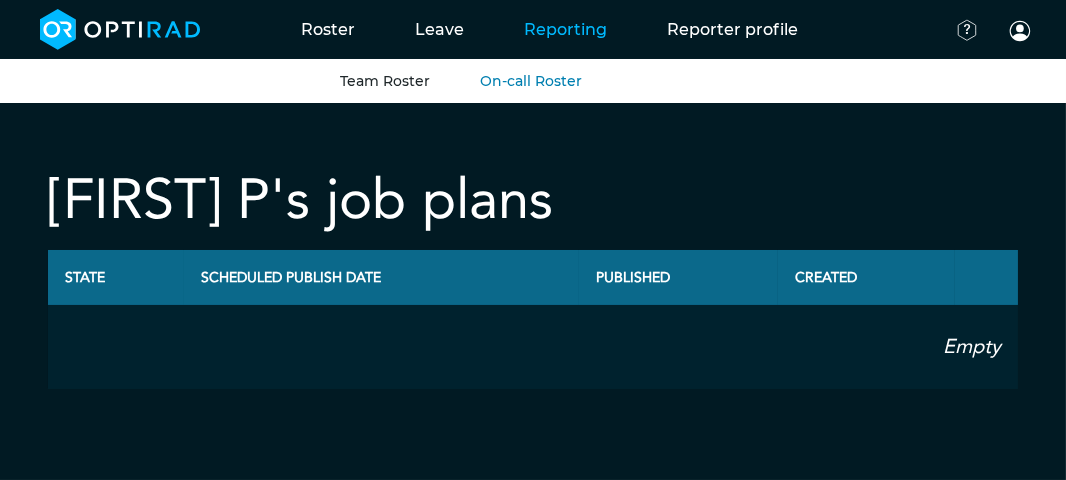 click on "Team Roster" at bounding box center (385, 81) 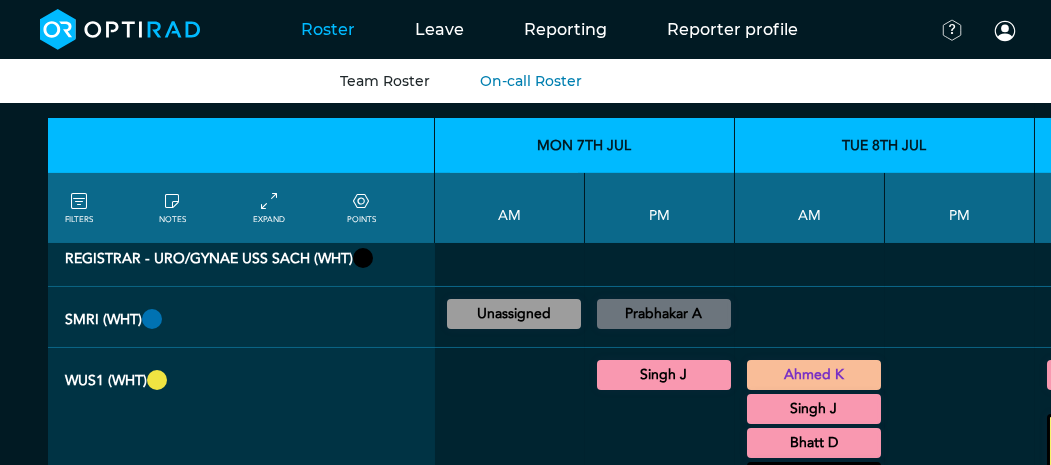 scroll, scrollTop: 2674, scrollLeft: 0, axis: vertical 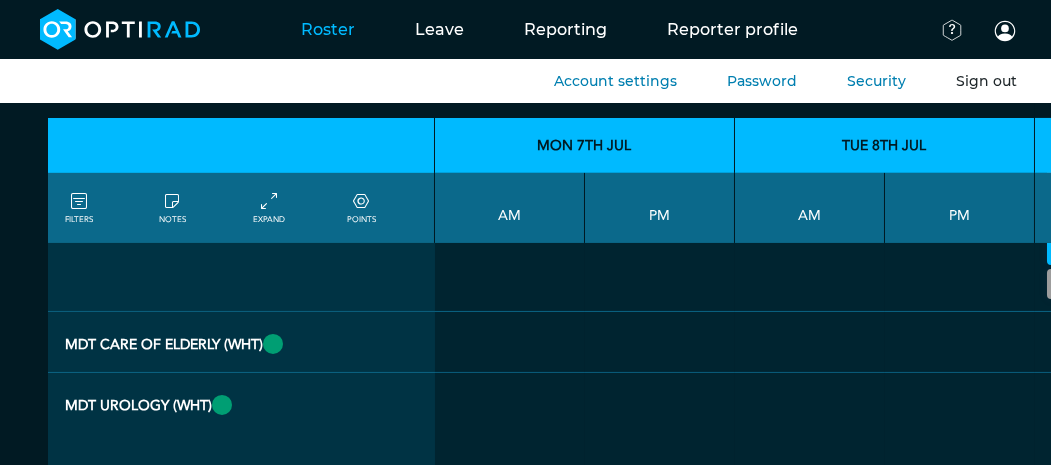 click on "Sign out" at bounding box center [986, 81] 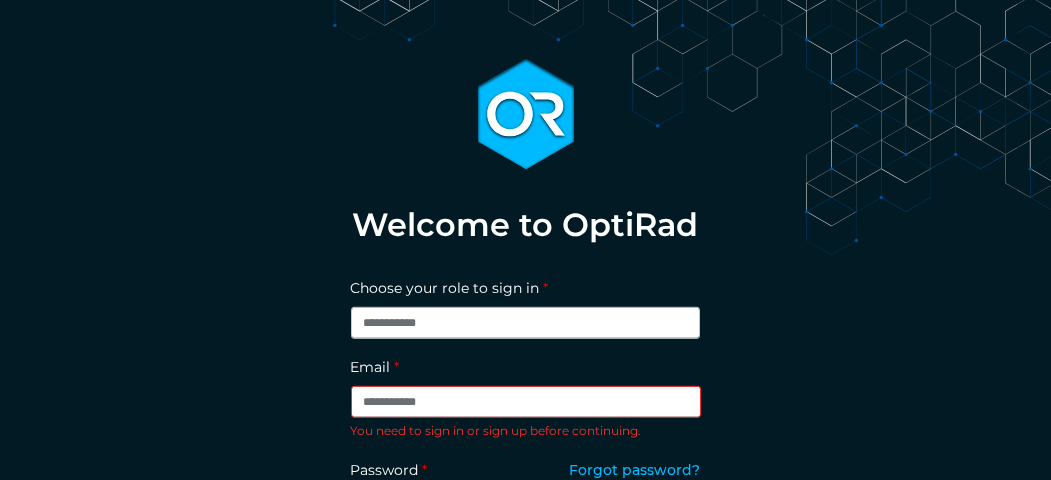 scroll, scrollTop: 0, scrollLeft: 0, axis: both 